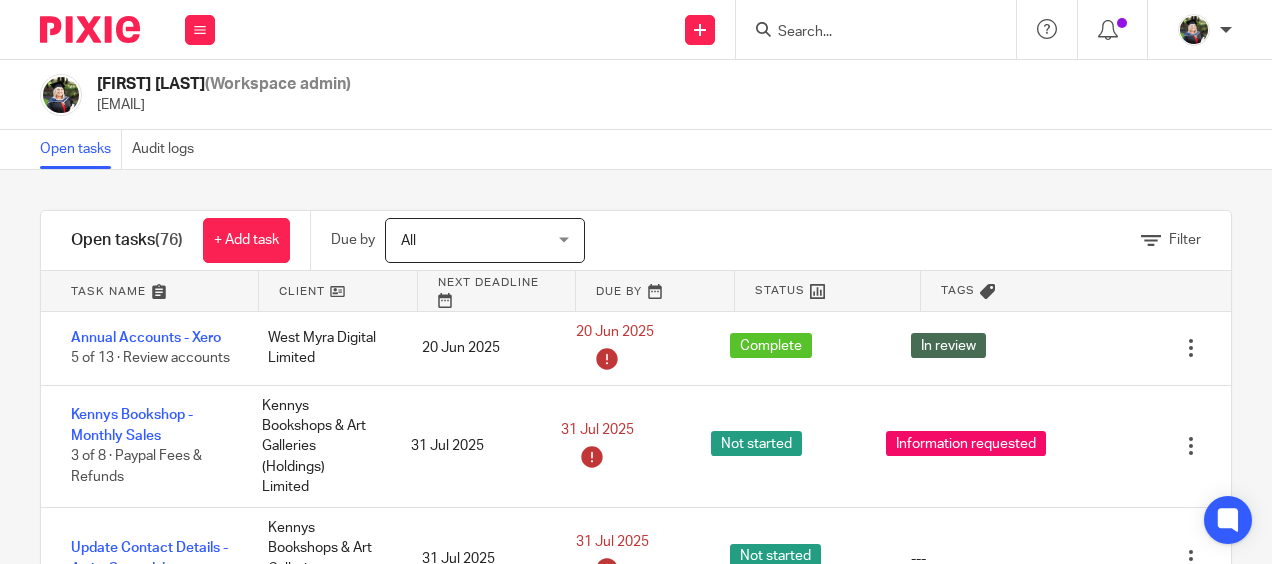 scroll, scrollTop: 0, scrollLeft: 0, axis: both 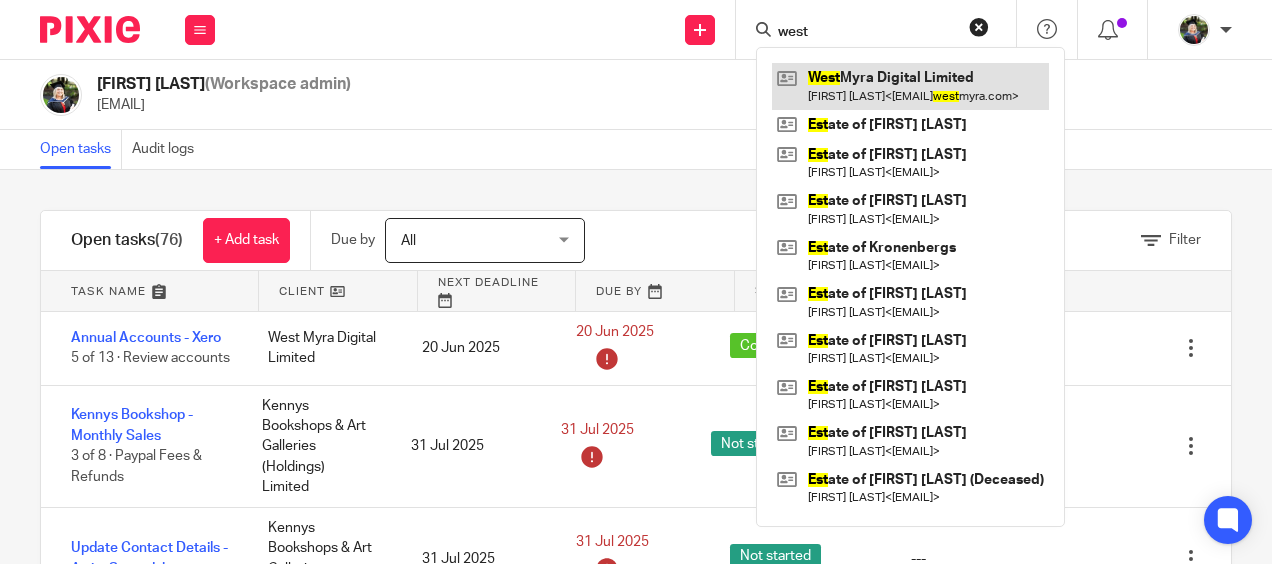 type on "west" 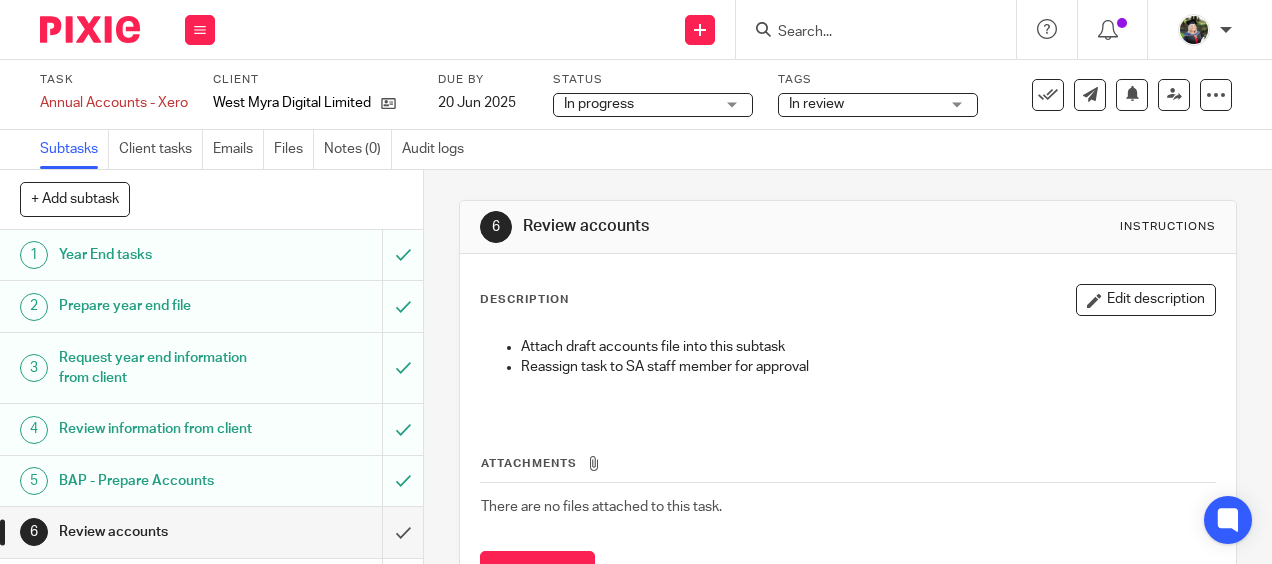 scroll, scrollTop: 0, scrollLeft: 0, axis: both 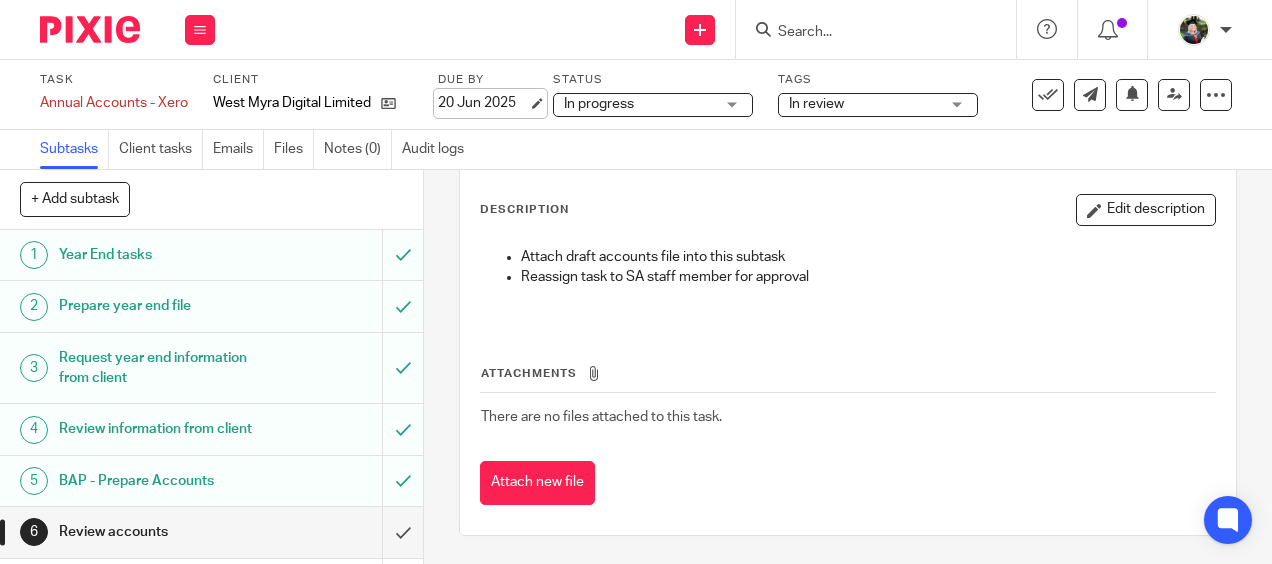 click on "20 Jun 2025" at bounding box center [483, 103] 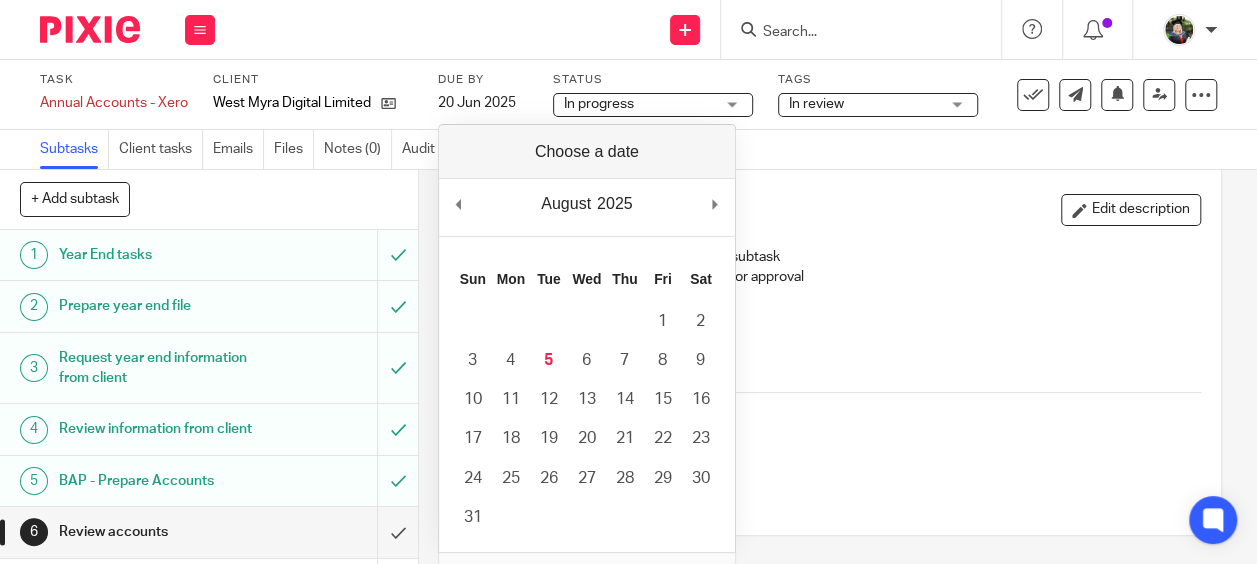 click on "Attach draft accounts file into this subtask Reassign task to SA staff member for approval" at bounding box center [838, 280] 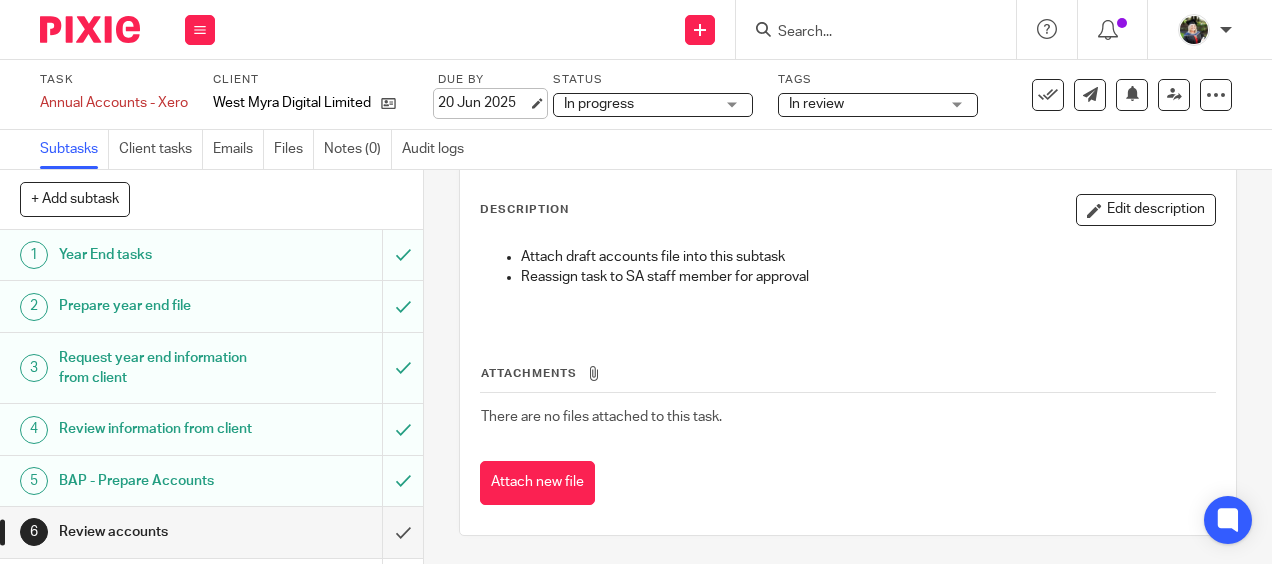click on "20 Jun 2025" at bounding box center (483, 103) 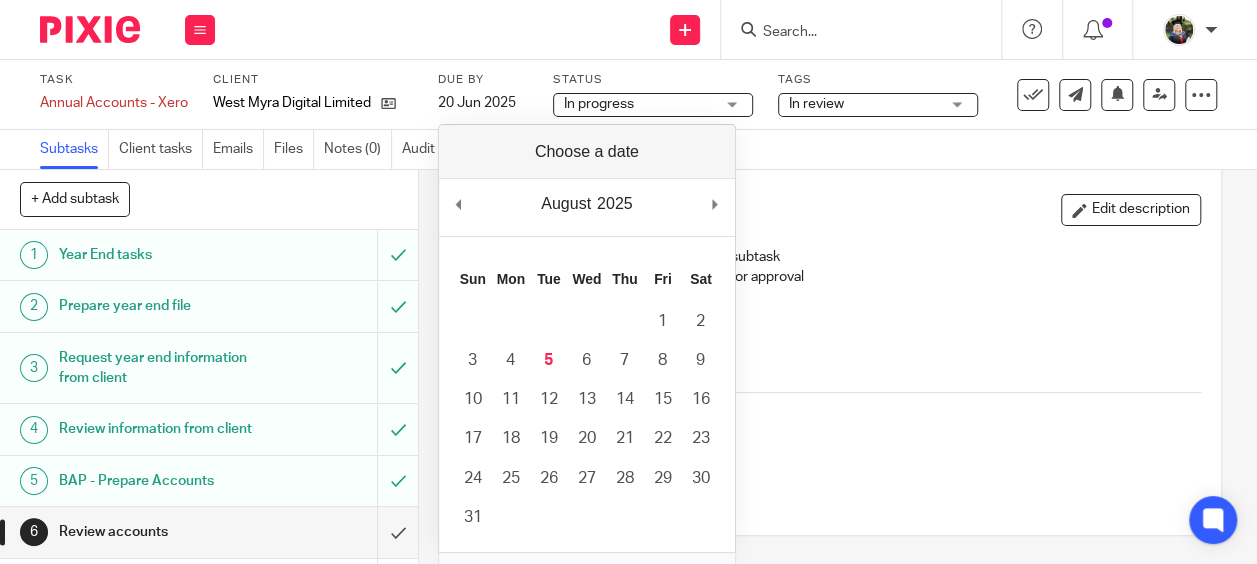 click on "Reassign task to SA staff member for approval" at bounding box center (858, 277) 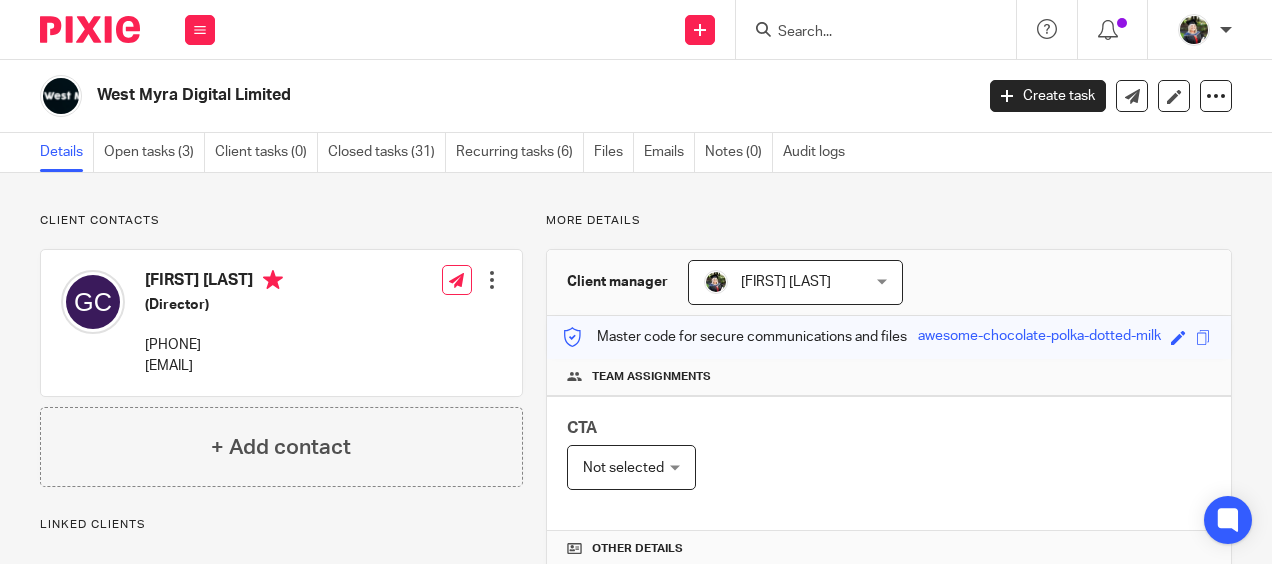 scroll, scrollTop: 0, scrollLeft: 0, axis: both 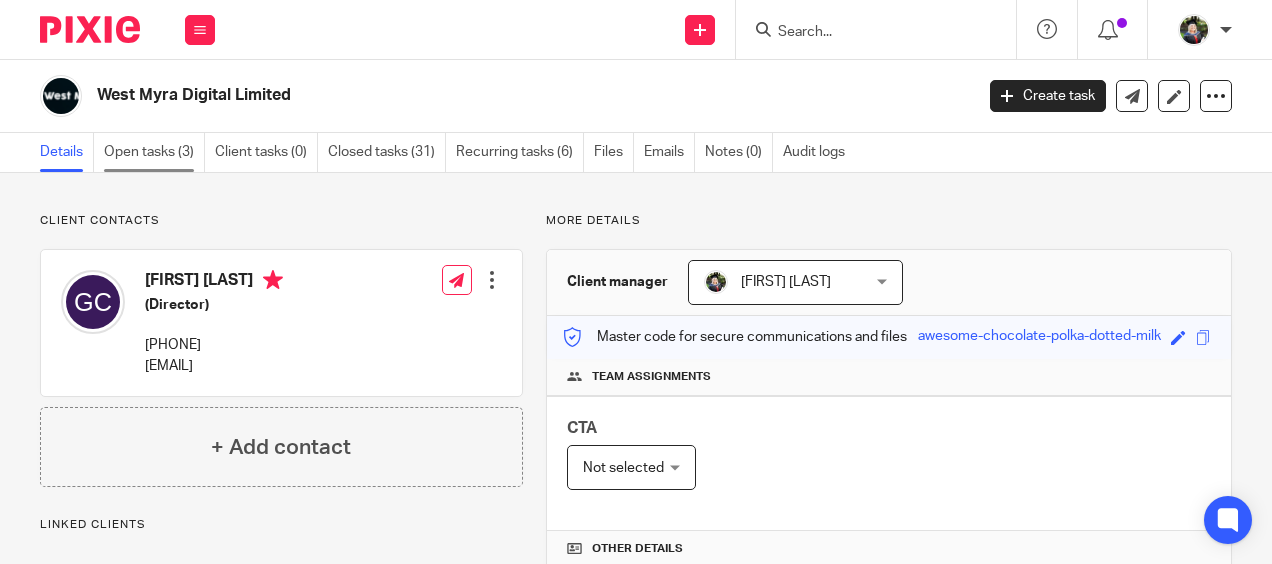 drag, startPoint x: 0, startPoint y: 0, endPoint x: 167, endPoint y: 153, distance: 226.49062 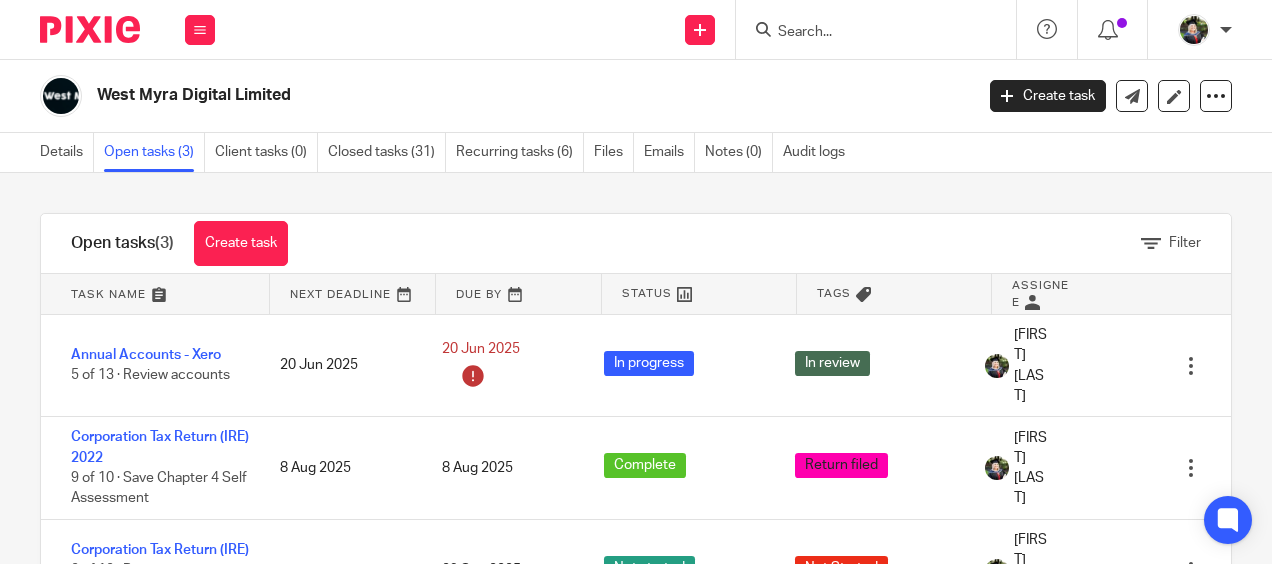 scroll, scrollTop: 0, scrollLeft: 0, axis: both 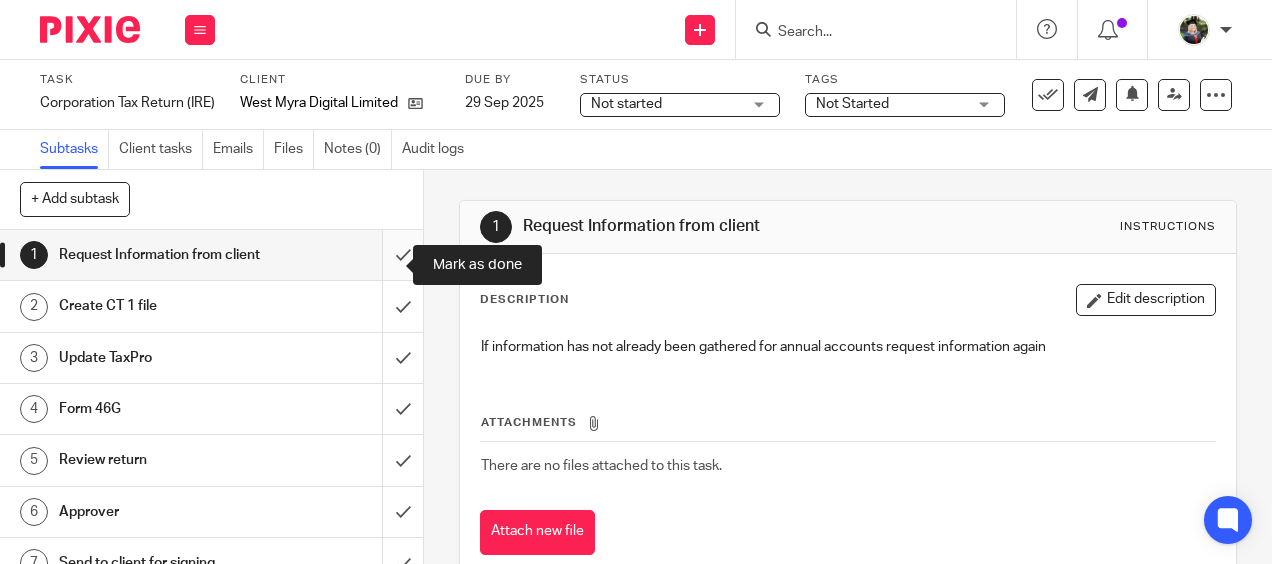 click at bounding box center [211, 255] 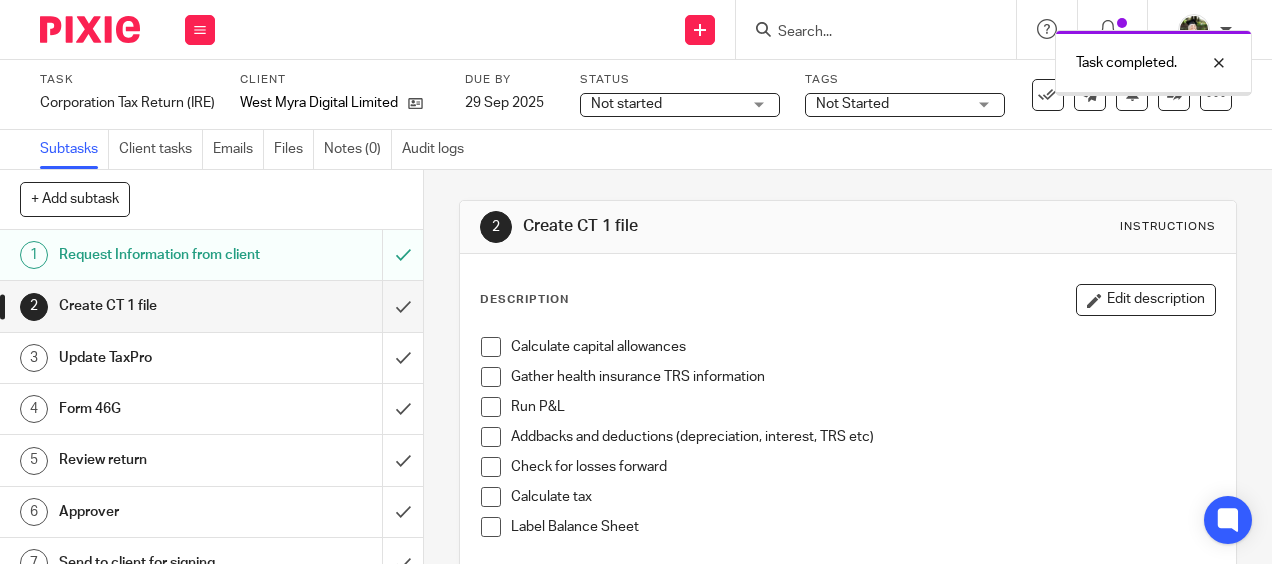scroll, scrollTop: 0, scrollLeft: 0, axis: both 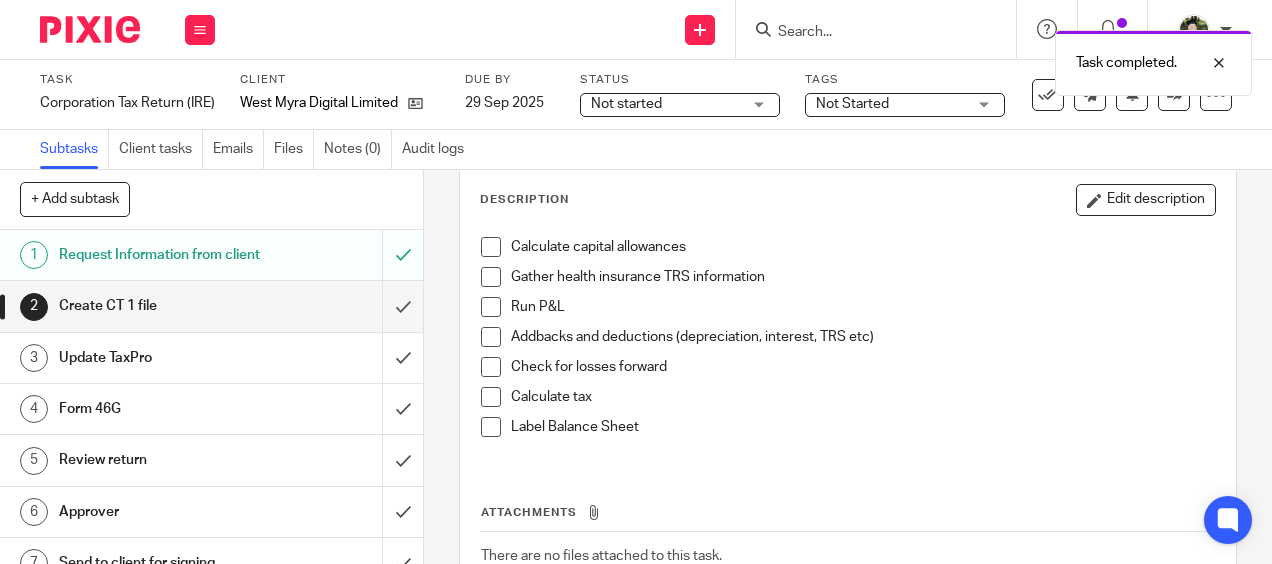 drag, startPoint x: 486, startPoint y: 252, endPoint x: 487, endPoint y: 280, distance: 28.01785 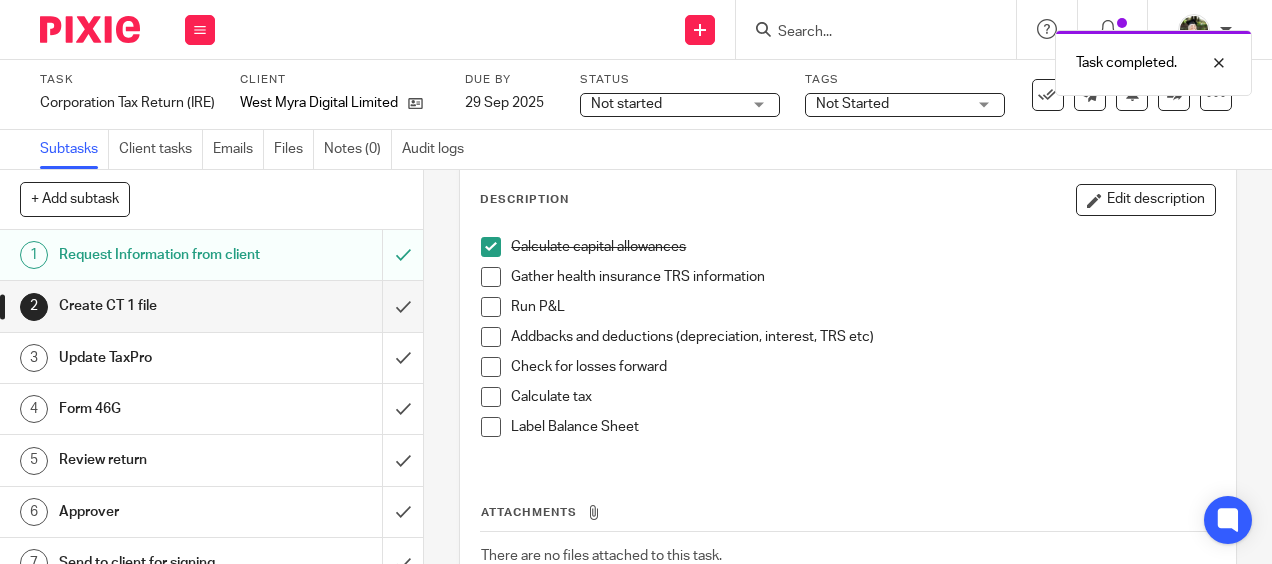 click at bounding box center (491, 277) 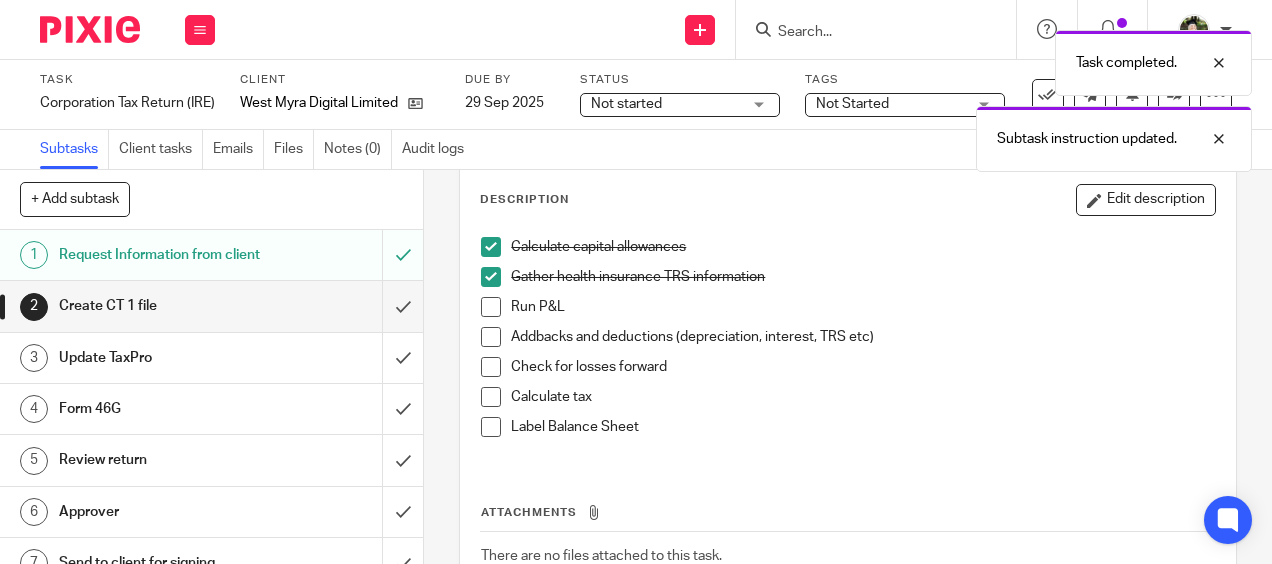 click at bounding box center (491, 307) 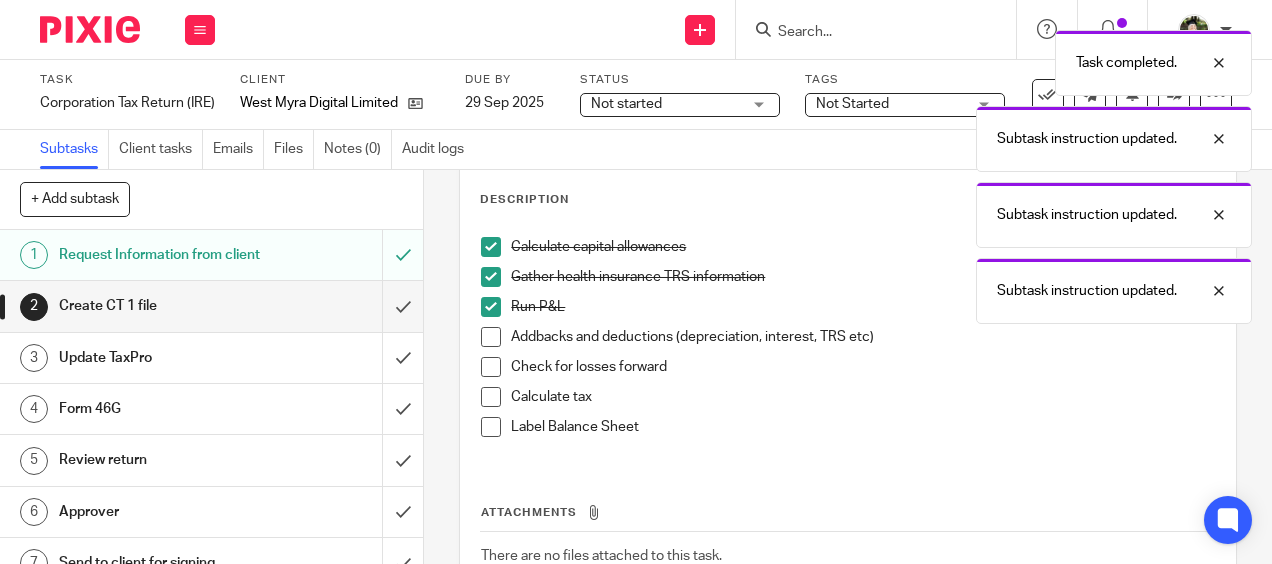 click at bounding box center [491, 337] 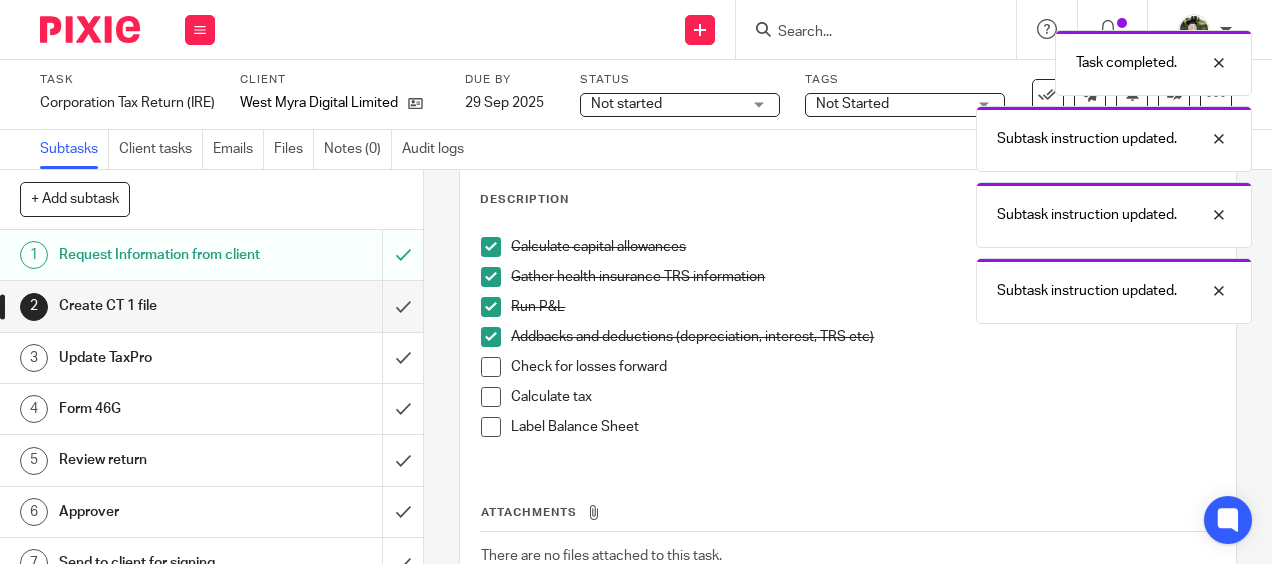 drag, startPoint x: 486, startPoint y: 368, endPoint x: 484, endPoint y: 398, distance: 30.066593 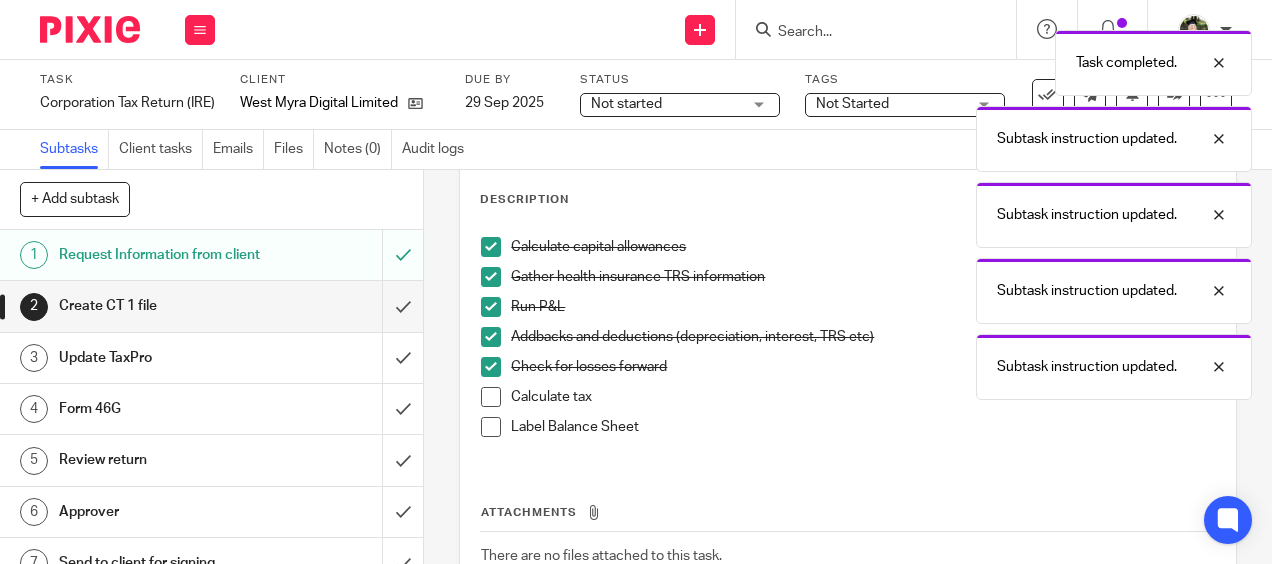 click at bounding box center [491, 397] 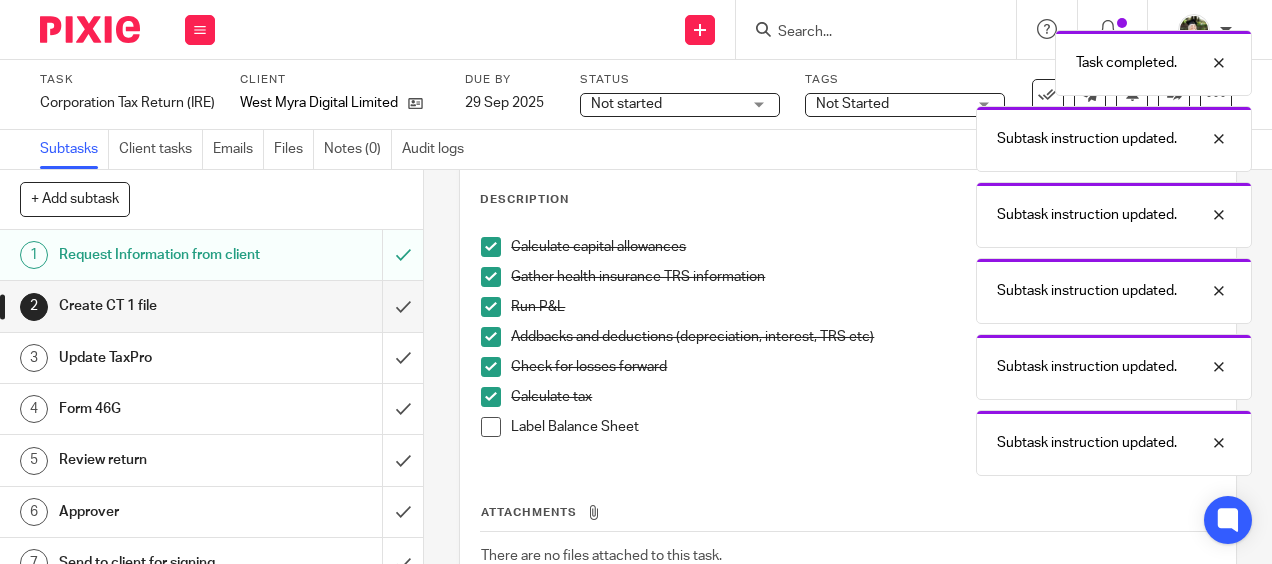 click at bounding box center [491, 427] 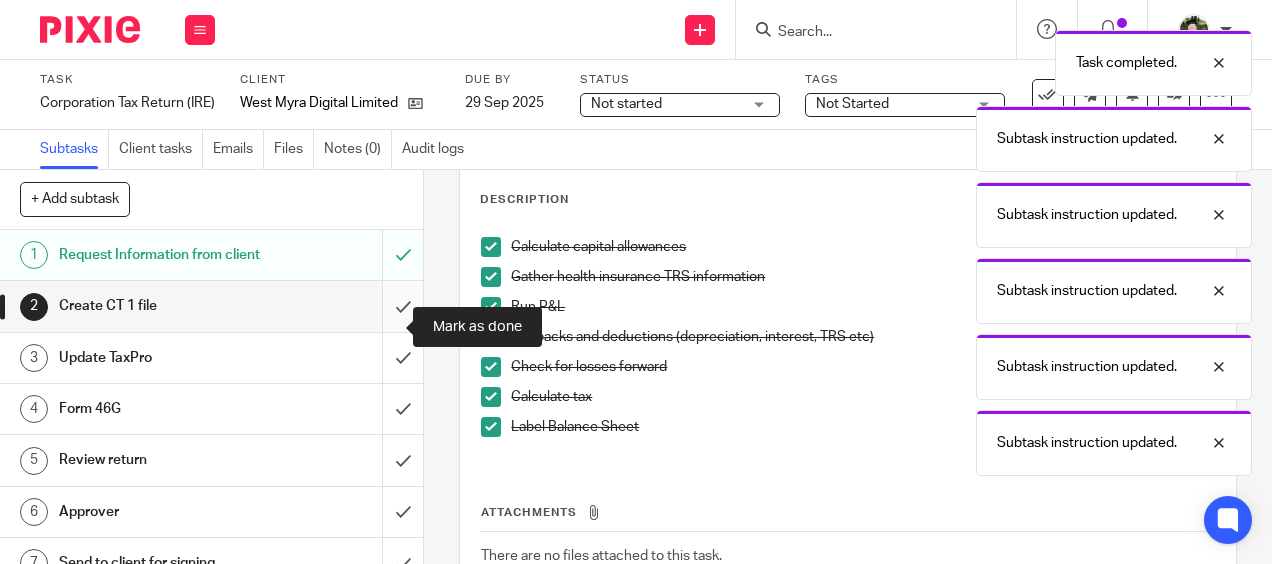 click at bounding box center (211, 306) 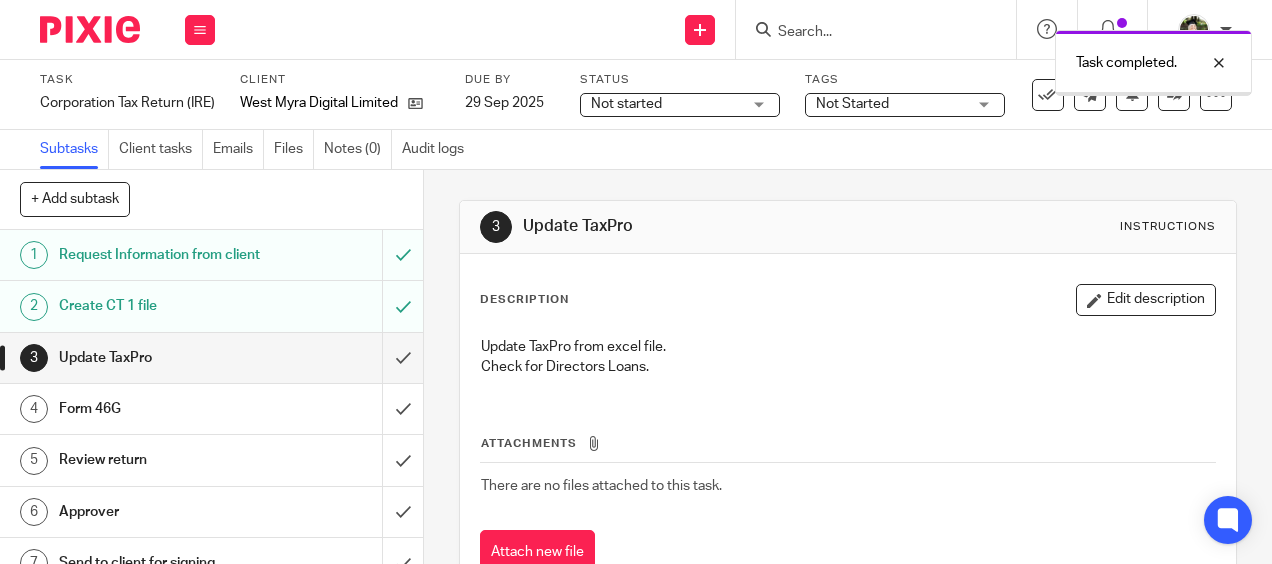 scroll, scrollTop: 0, scrollLeft: 0, axis: both 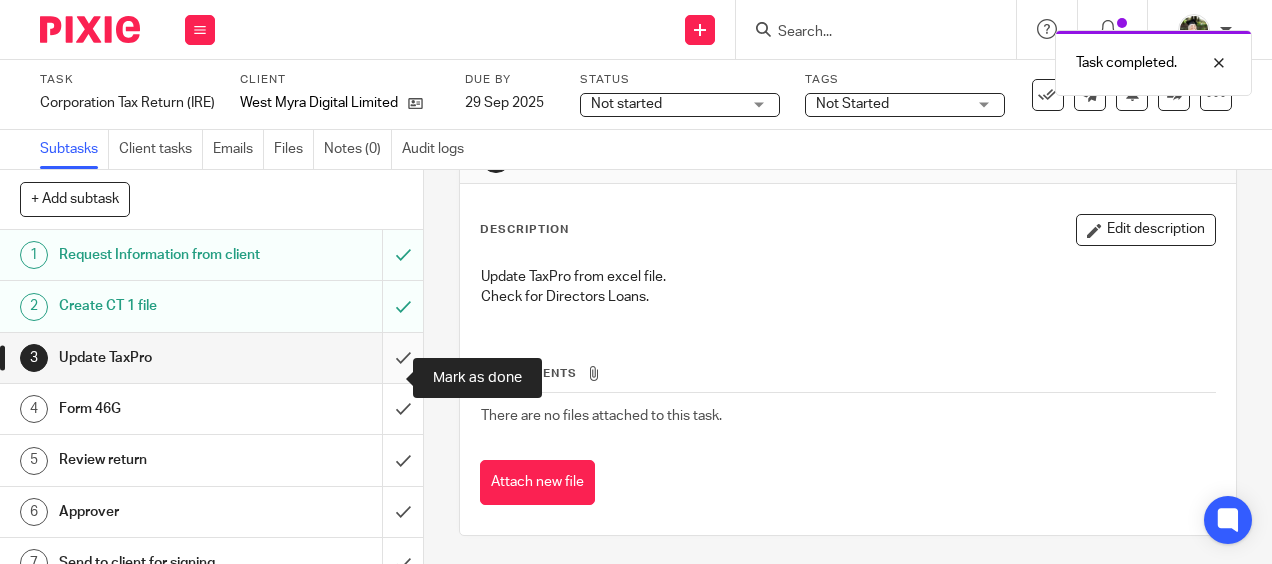 click at bounding box center [211, 358] 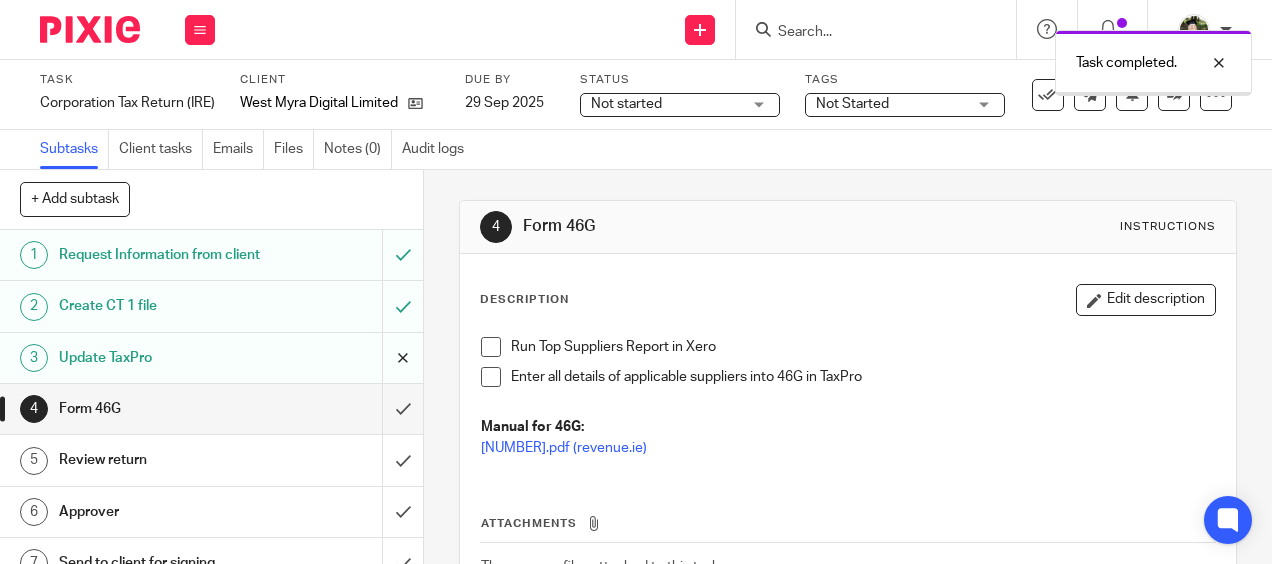 scroll, scrollTop: 0, scrollLeft: 0, axis: both 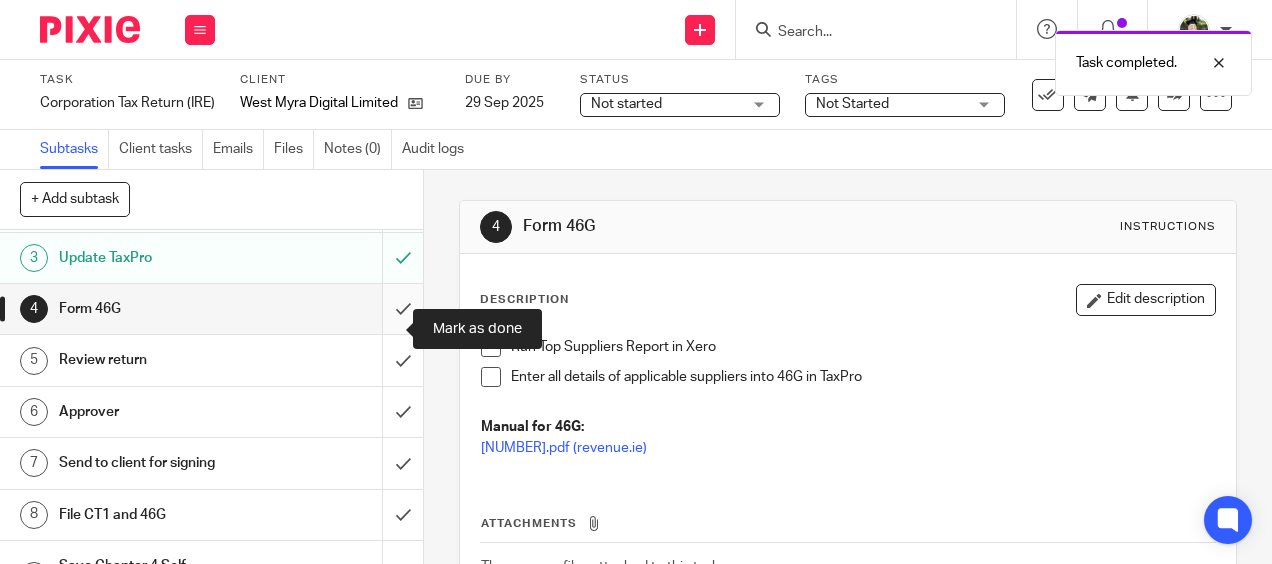 click at bounding box center [211, 309] 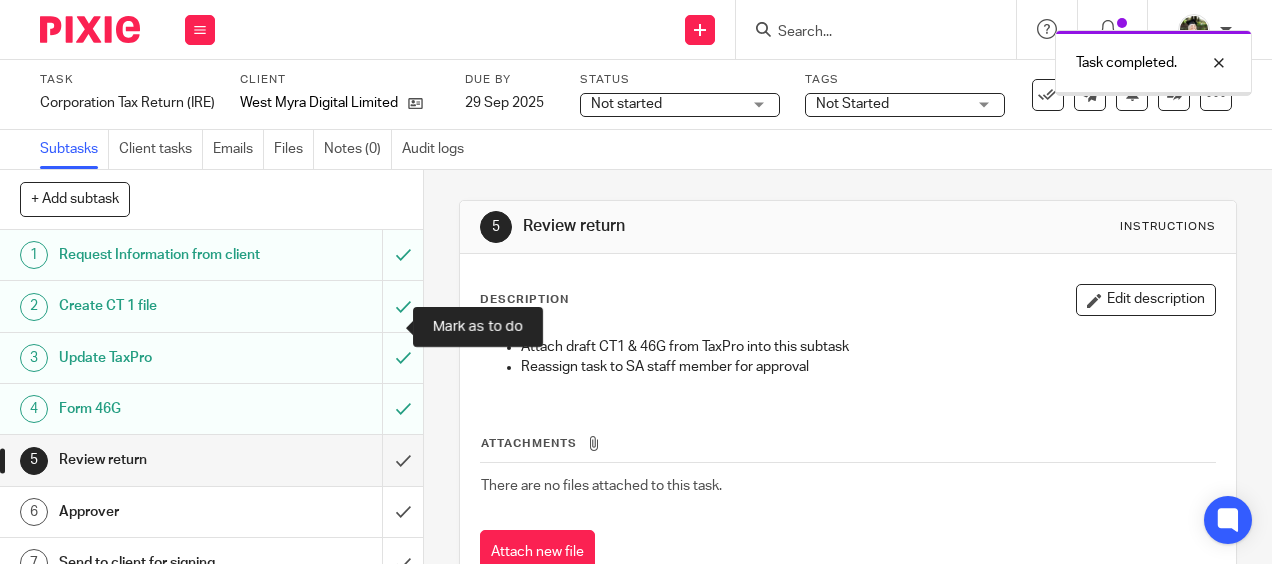 scroll, scrollTop: 0, scrollLeft: 0, axis: both 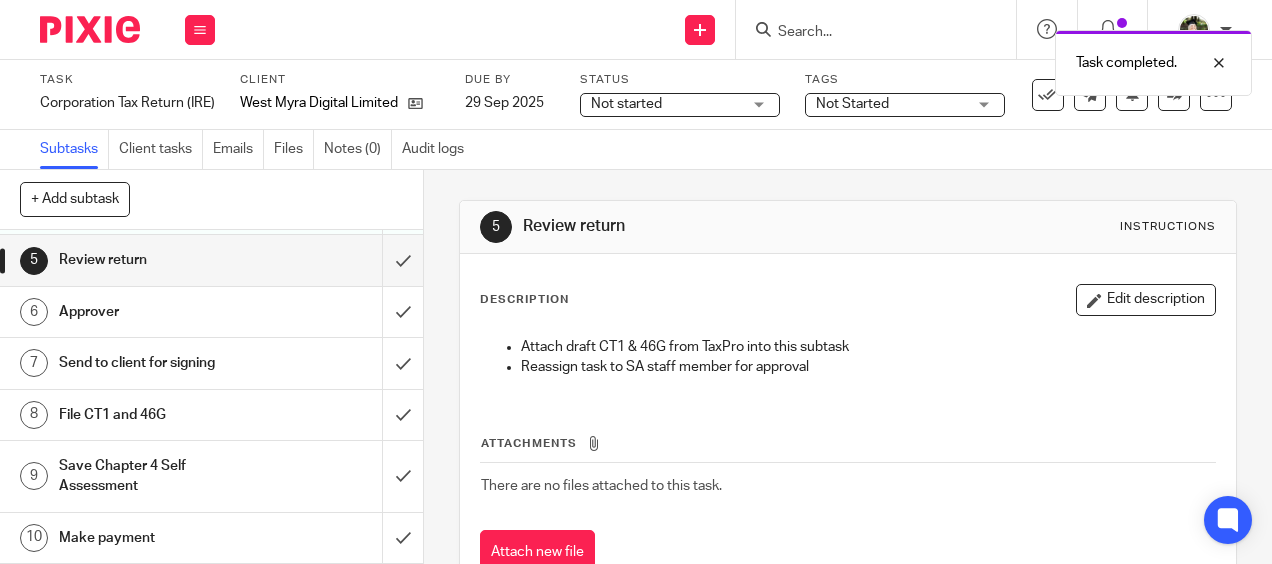 drag, startPoint x: 700, startPoint y: 98, endPoint x: 688, endPoint y: 136, distance: 39.849716 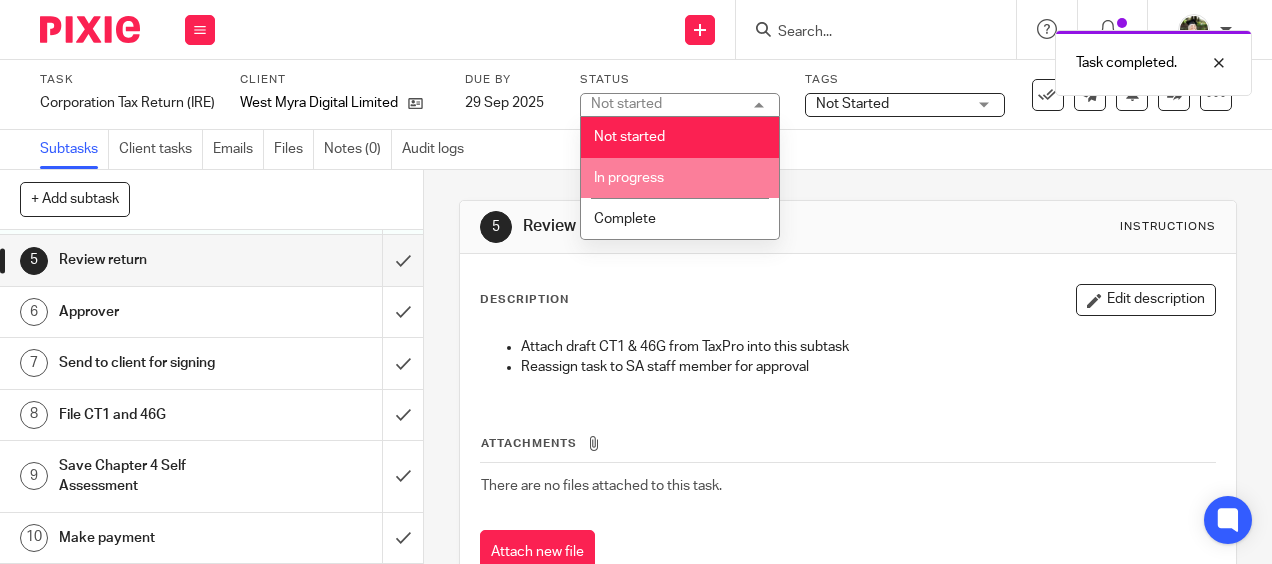 click on "In progress" at bounding box center [680, 178] 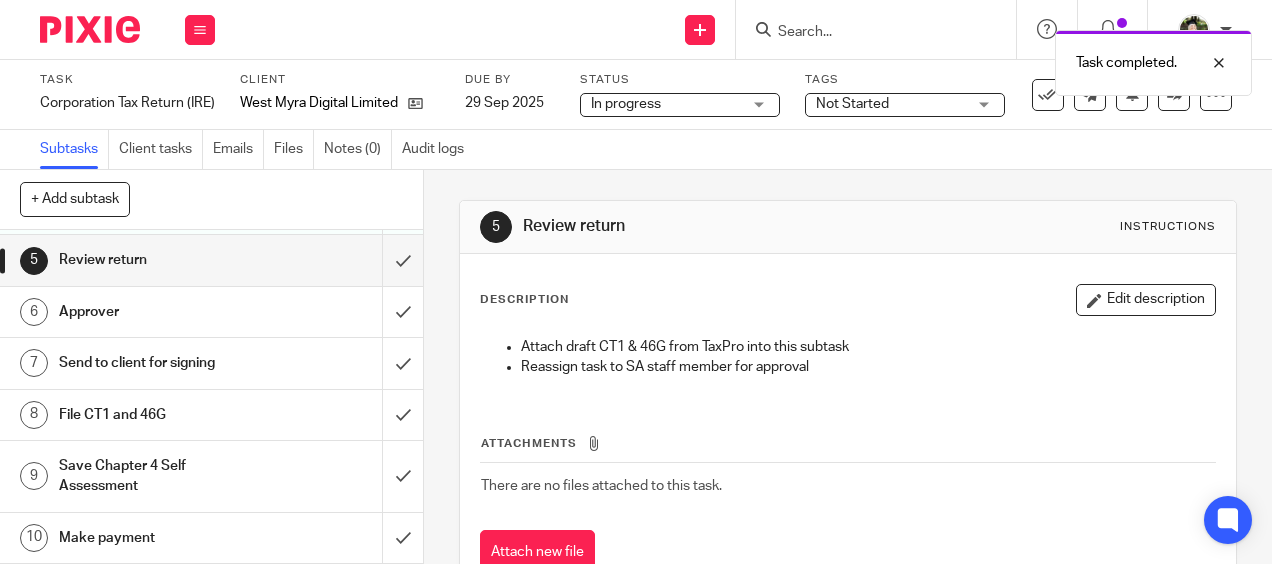 click on "Not Started" at bounding box center (891, 104) 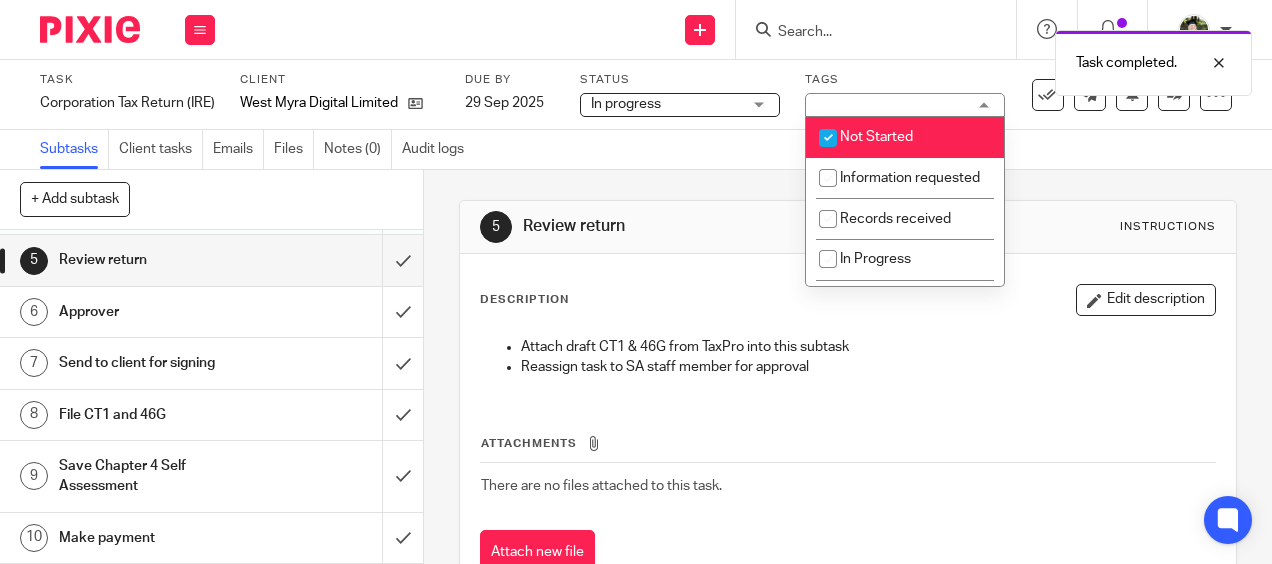 drag, startPoint x: 877, startPoint y: 134, endPoint x: 888, endPoint y: 230, distance: 96.62815 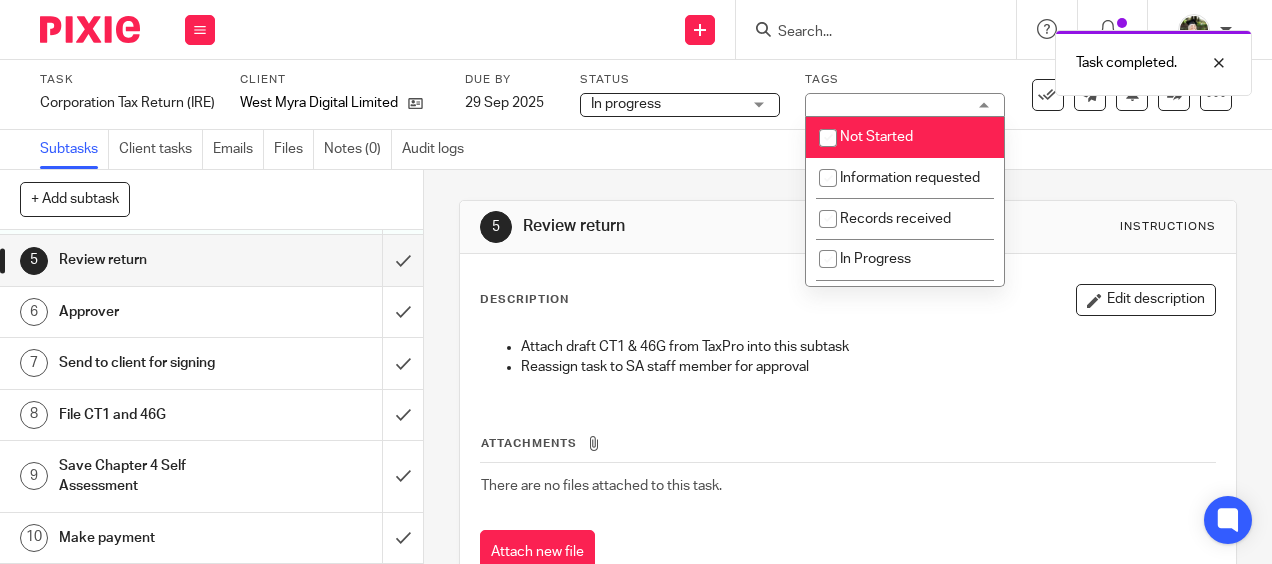 checkbox on "false" 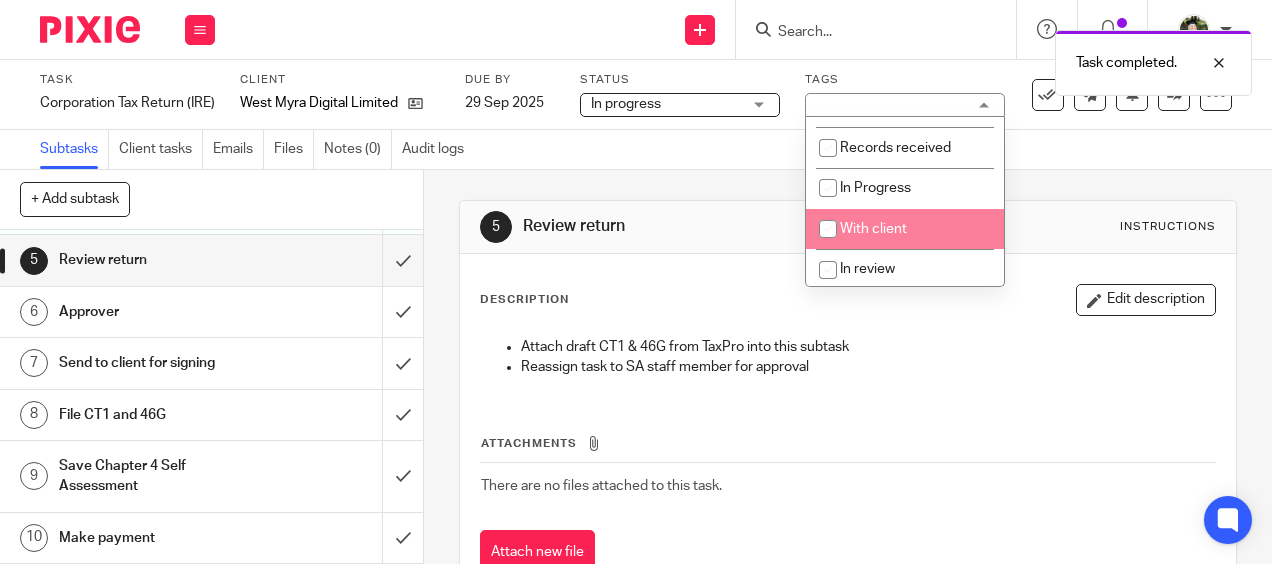scroll, scrollTop: 100, scrollLeft: 0, axis: vertical 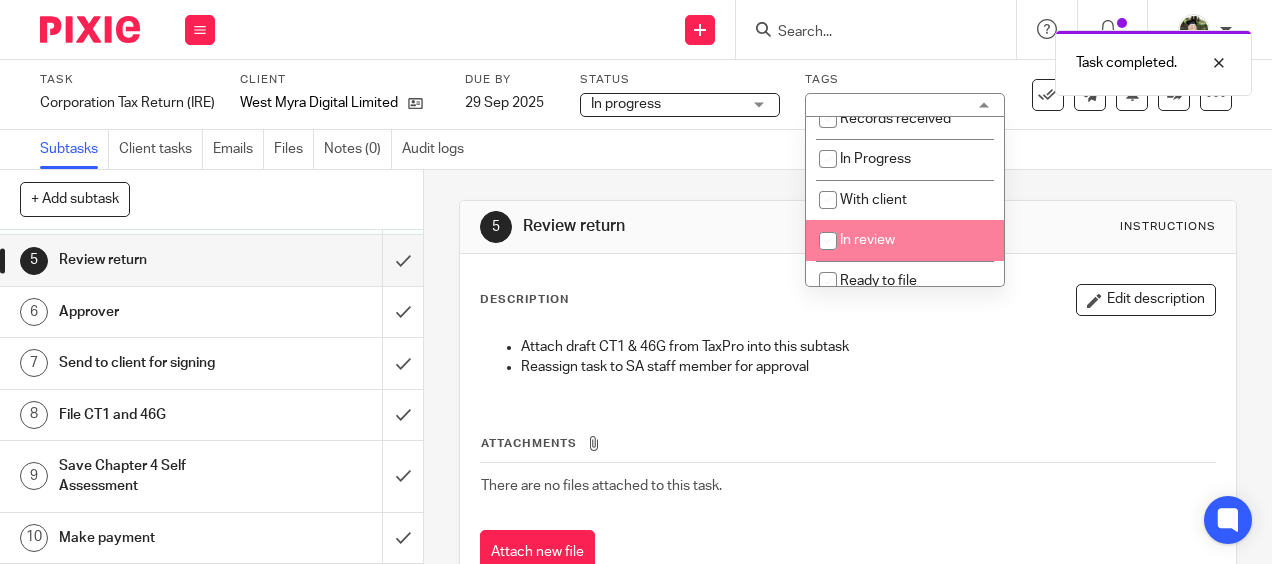 click on "In review" at bounding box center (905, 240) 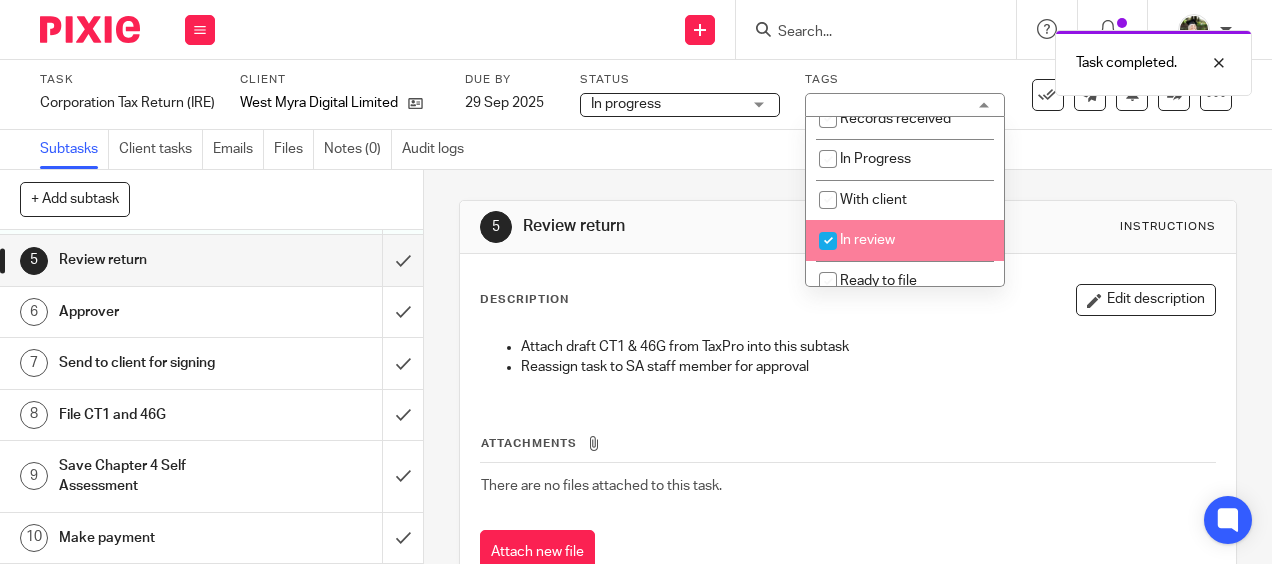 checkbox on "true" 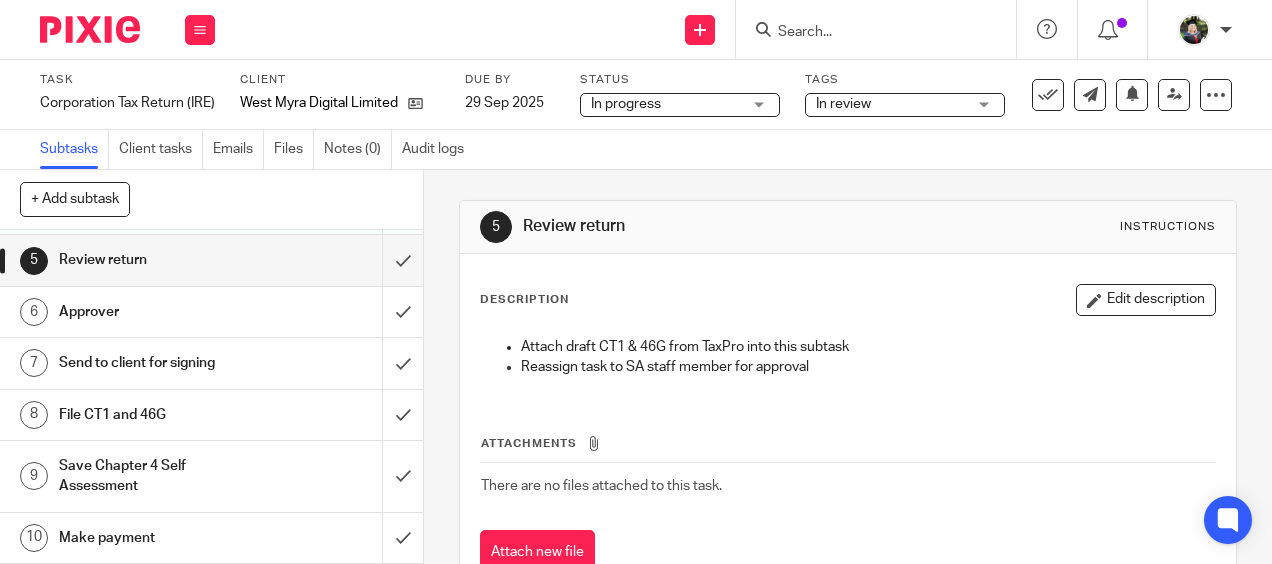 click on "5
Review return
Instructions
Description
Edit description
Attach draft CT1 & 46G from TaxPro into this subtask Reassign task to SA staff member for approval           Attachments     There are no files attached to this task.   Attach new file" at bounding box center [847, 403] 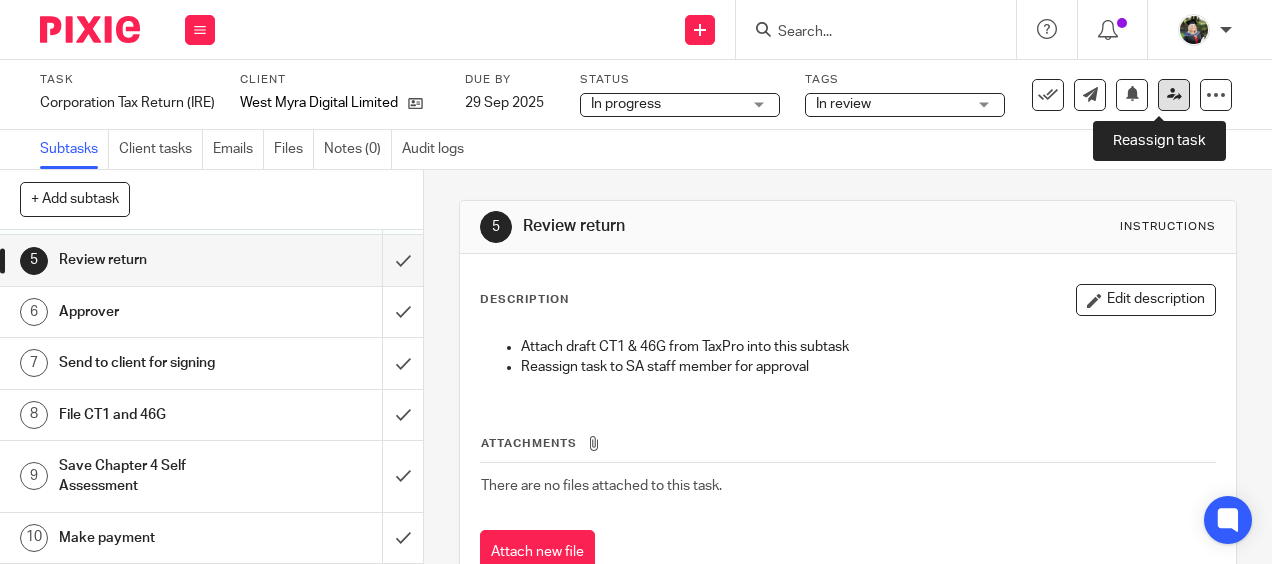 click at bounding box center [1174, 94] 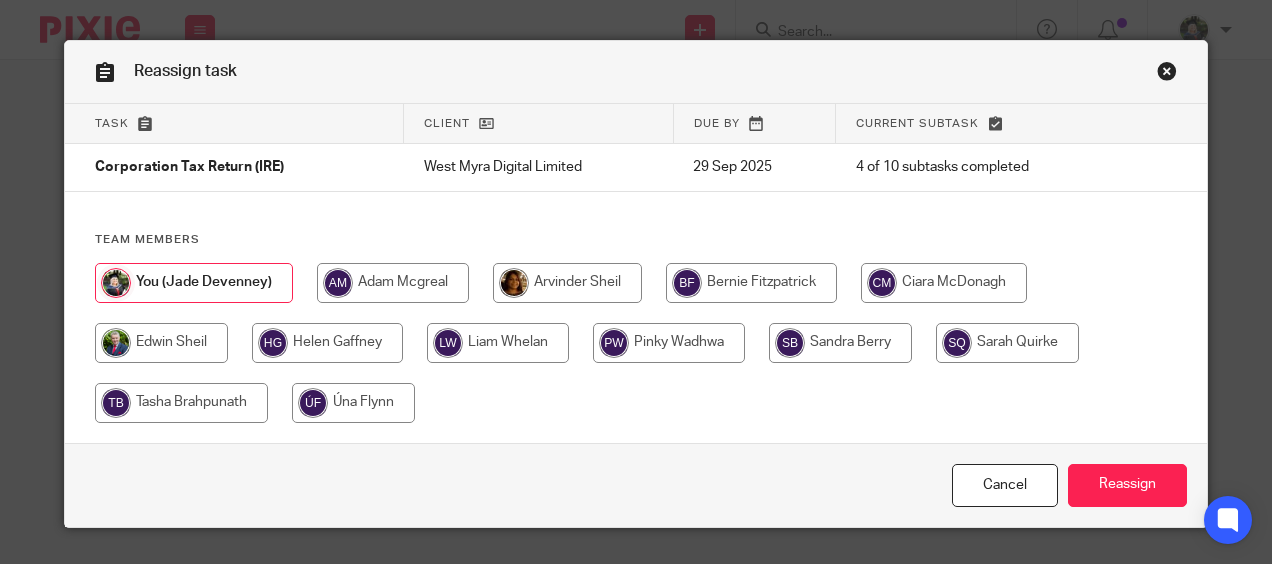 scroll, scrollTop: 0, scrollLeft: 0, axis: both 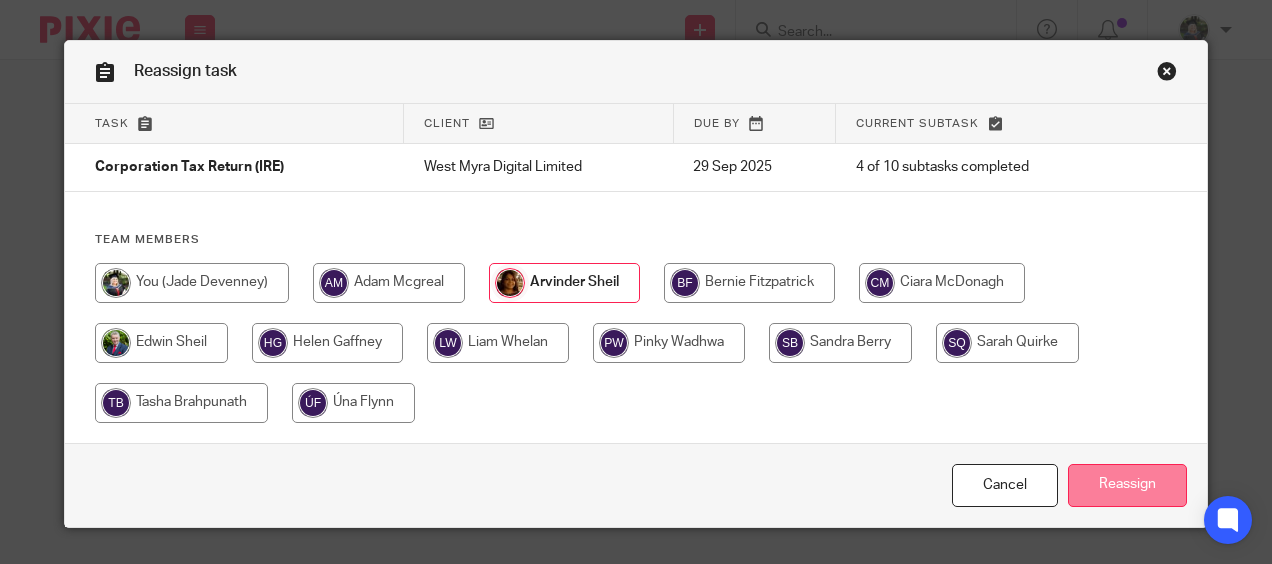 click on "Reassign" at bounding box center (1127, 485) 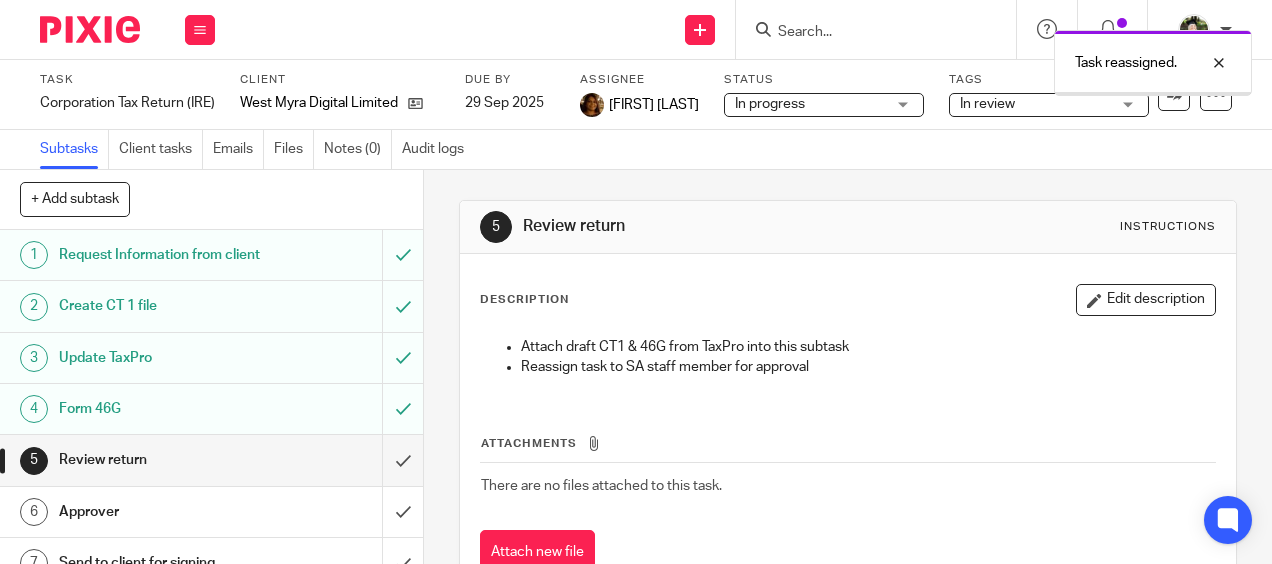 scroll, scrollTop: 0, scrollLeft: 0, axis: both 